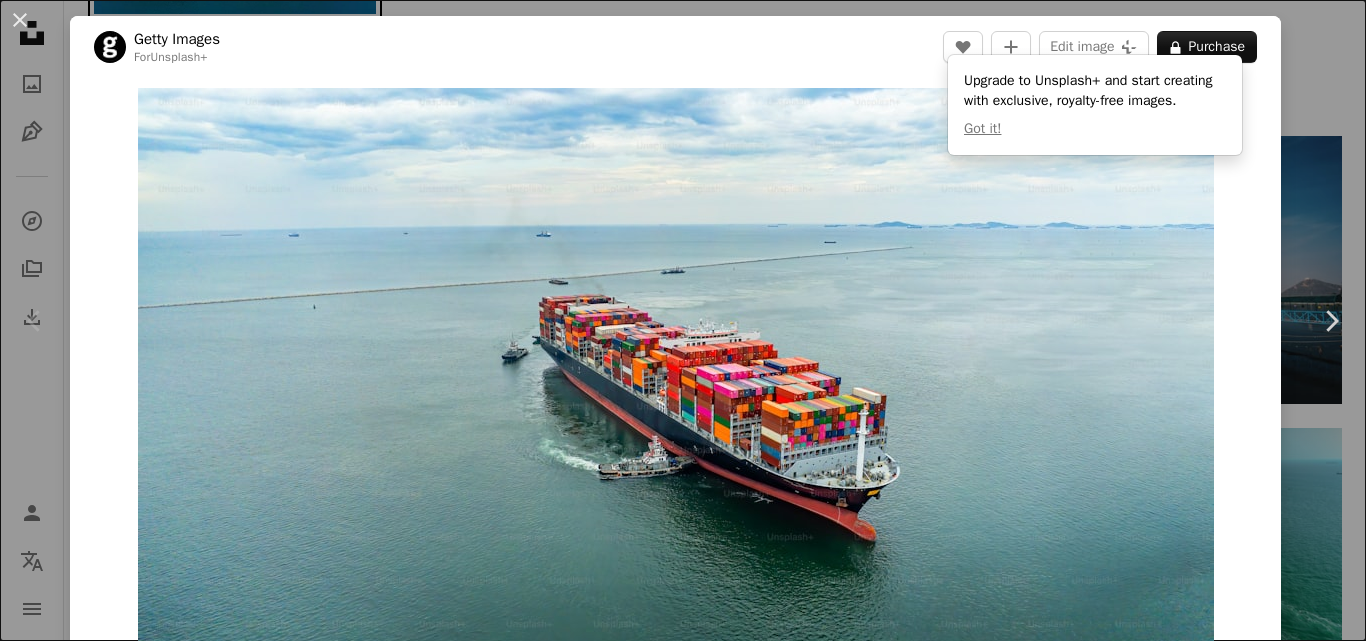 scroll, scrollTop: 300, scrollLeft: 0, axis: vertical 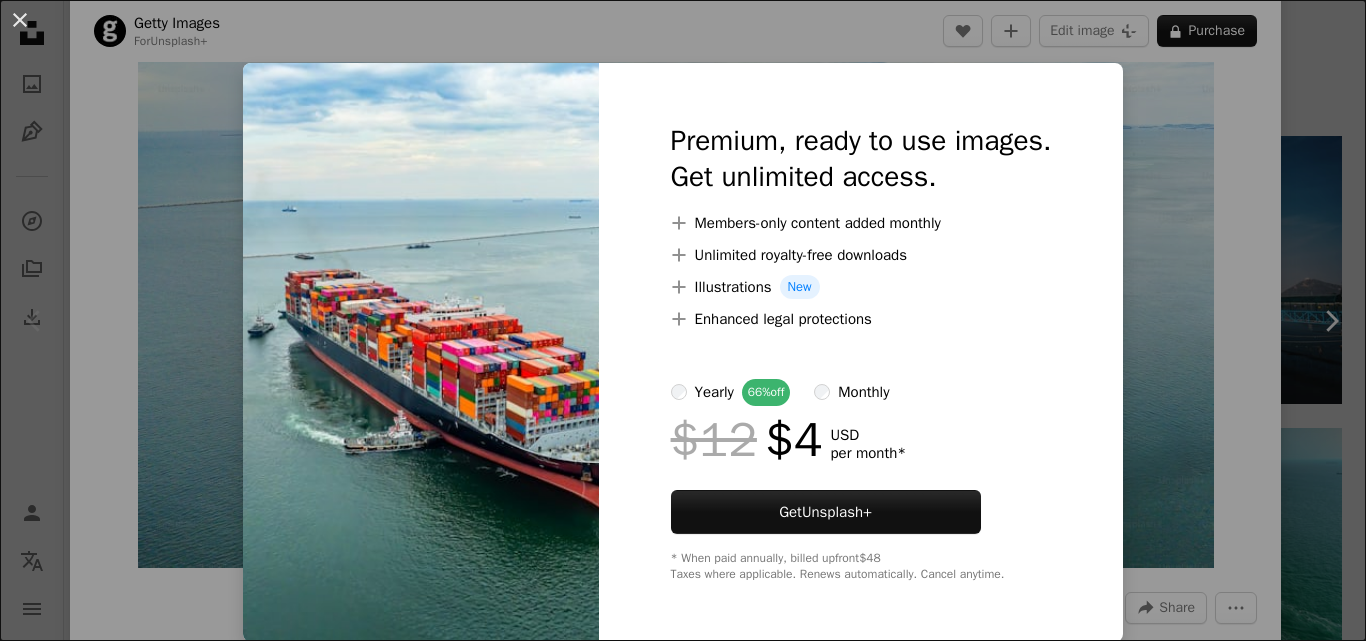 click on "An X shape Premium, ready to use images. Get unlimited access. A plus sign Members-only content added monthly A plus sign Unlimited royalty-free downloads A plus sign Illustrations  New A plus sign Enhanced legal protections yearly 66%  off monthly $12   $4 USD per month * Get  Unsplash+ * When paid annually, billed upfront  $48 Taxes where applicable. Renews automatically. Cancel anytime." at bounding box center [683, 320] 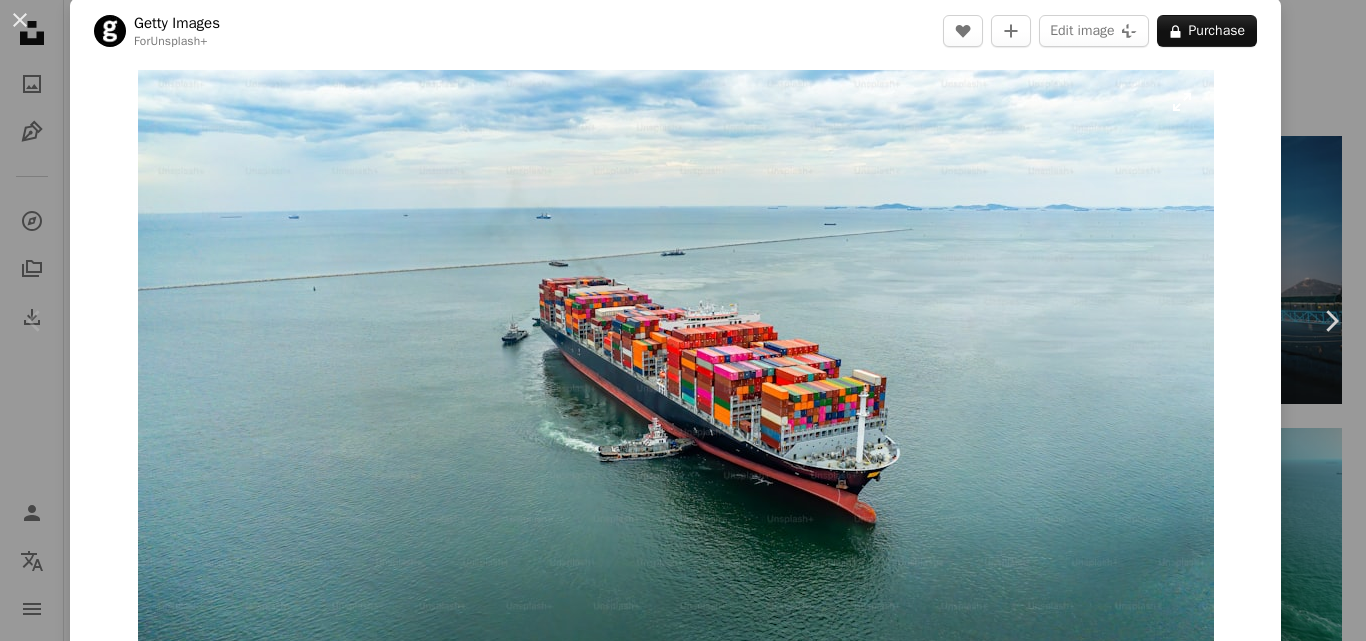 scroll, scrollTop: 0, scrollLeft: 0, axis: both 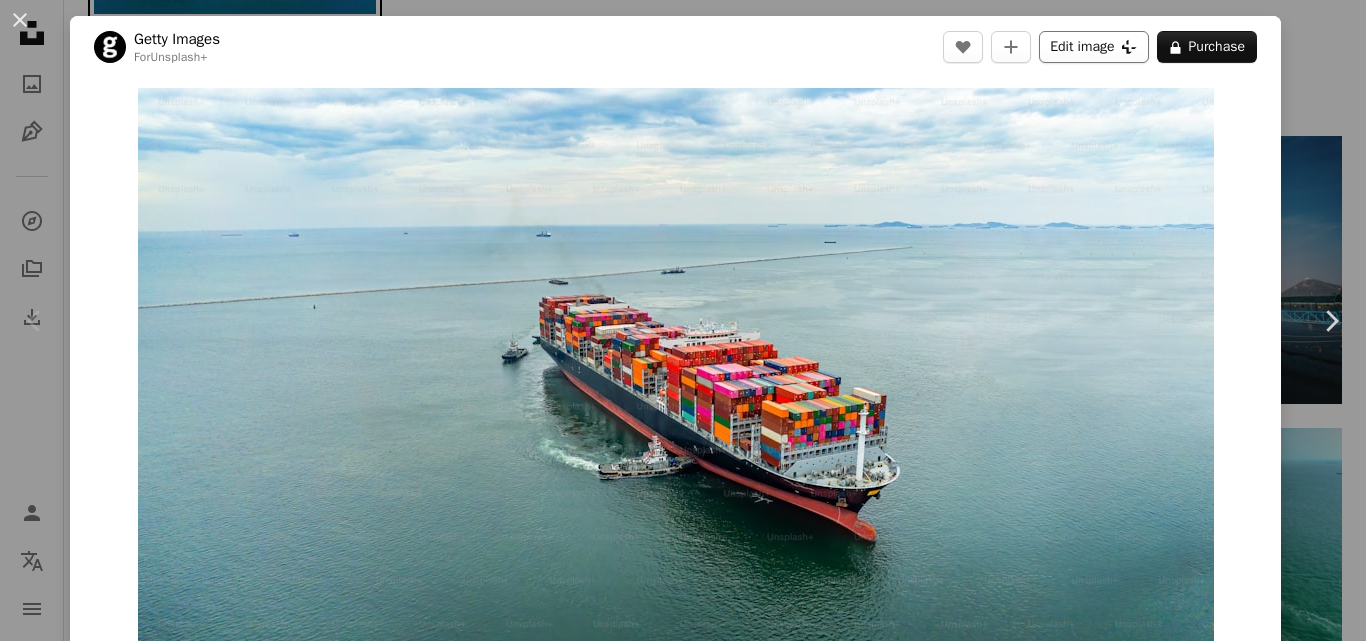 click on "Edit image   Plus sign for Unsplash+" at bounding box center (1093, 47) 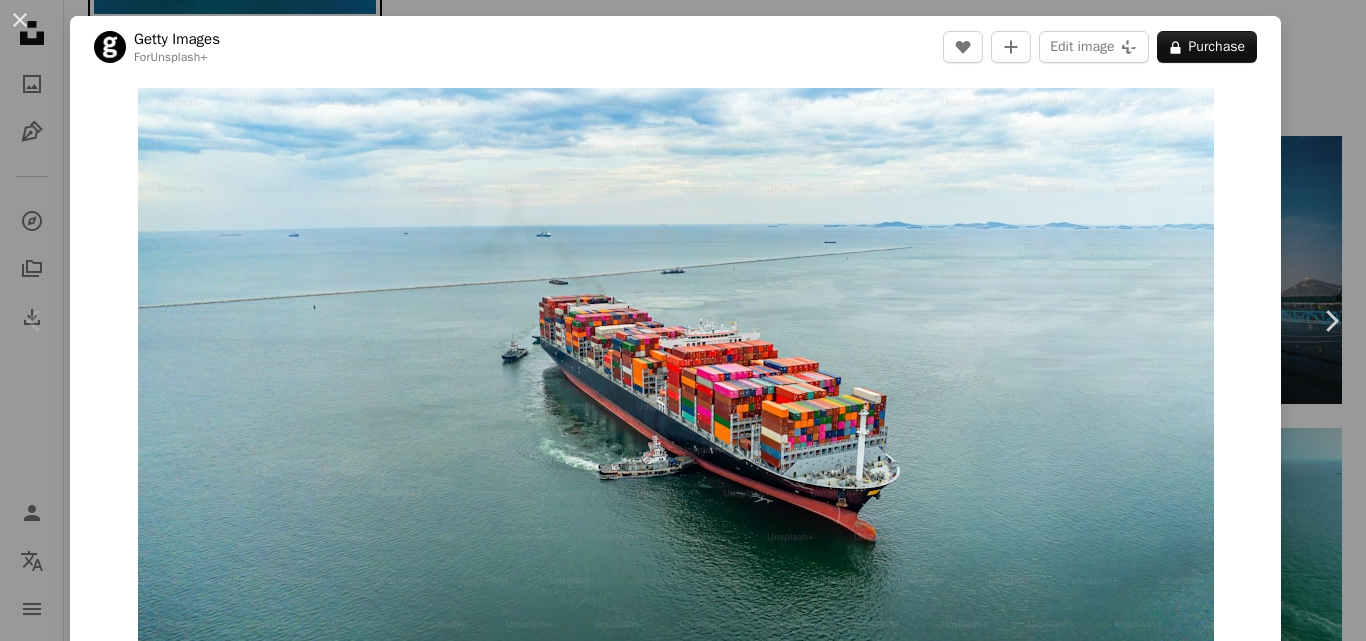 scroll, scrollTop: 1, scrollLeft: 0, axis: vertical 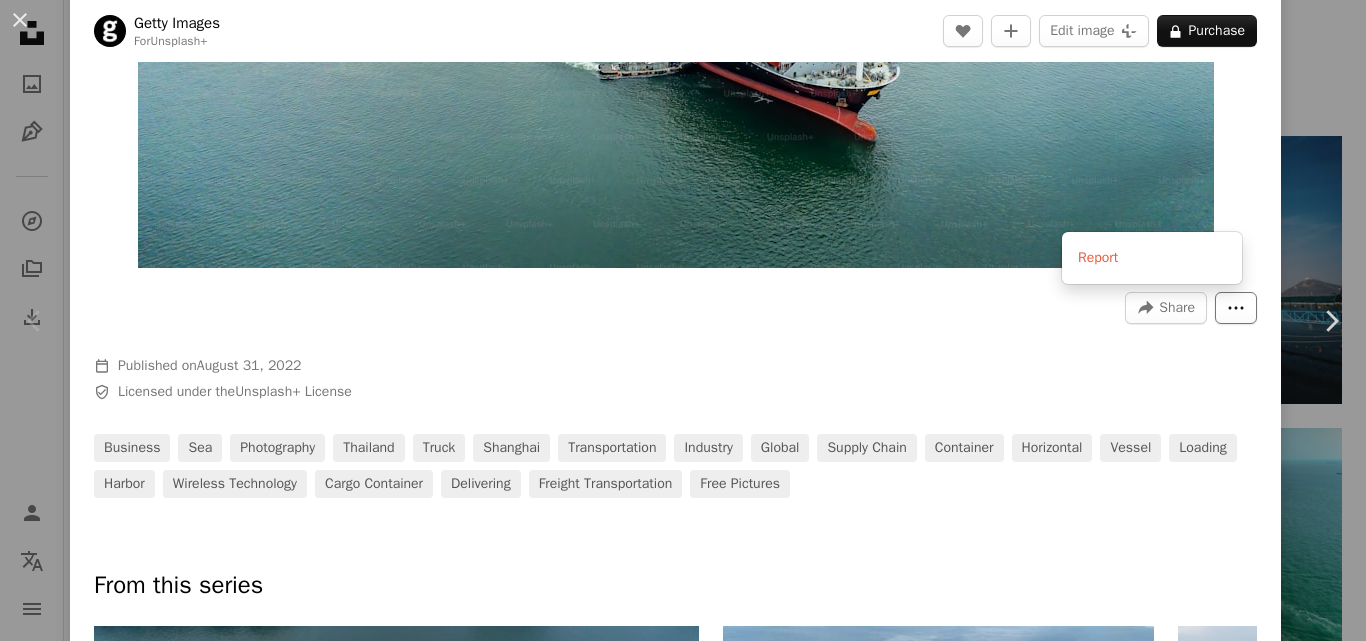 click on "More Actions" at bounding box center [1236, 308] 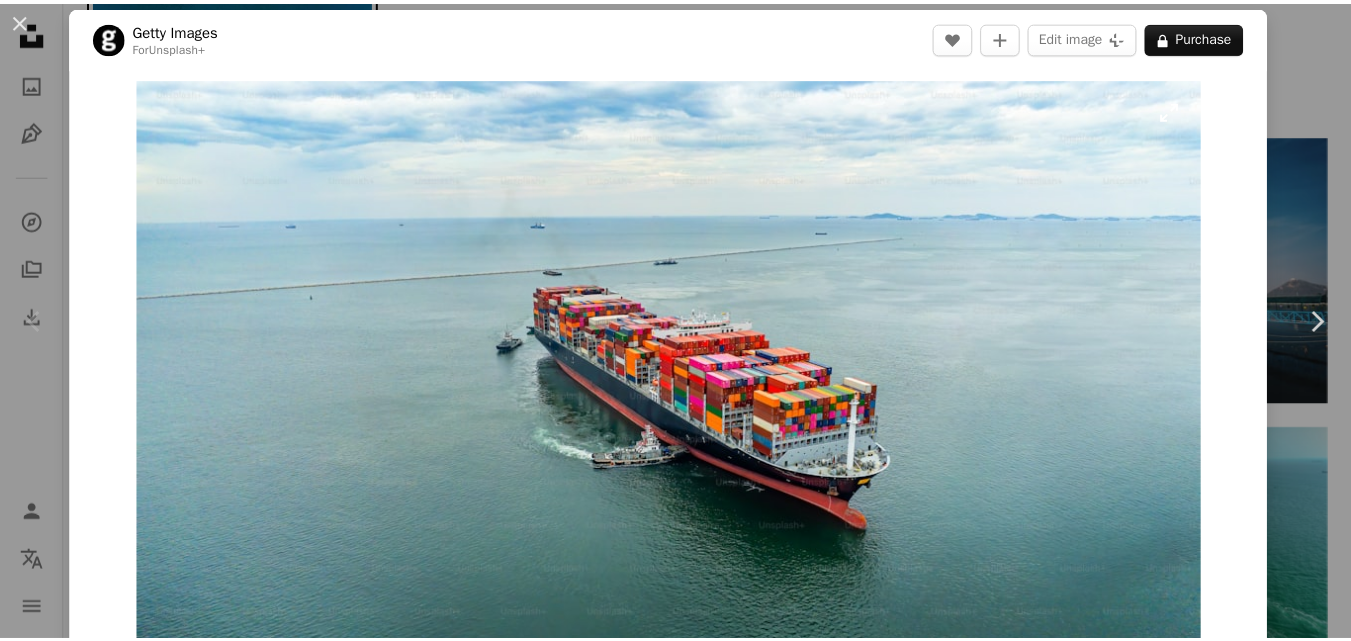 scroll, scrollTop: 0, scrollLeft: 0, axis: both 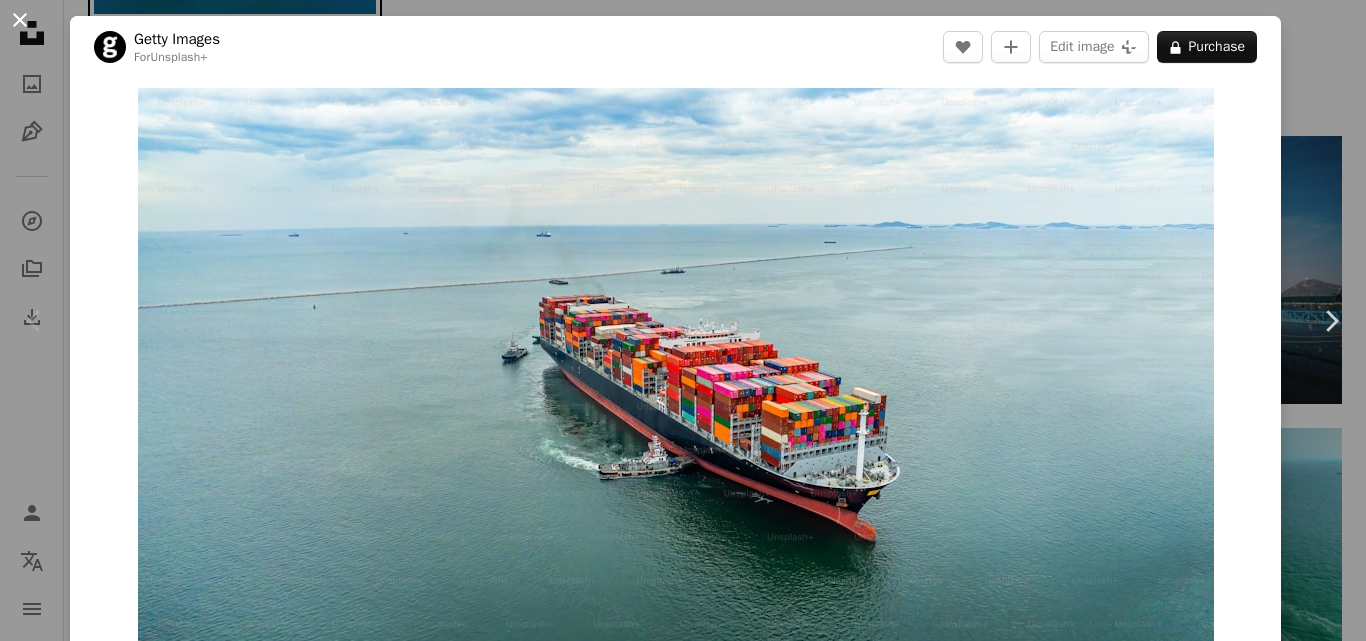 click on "An X shape" at bounding box center (20, 20) 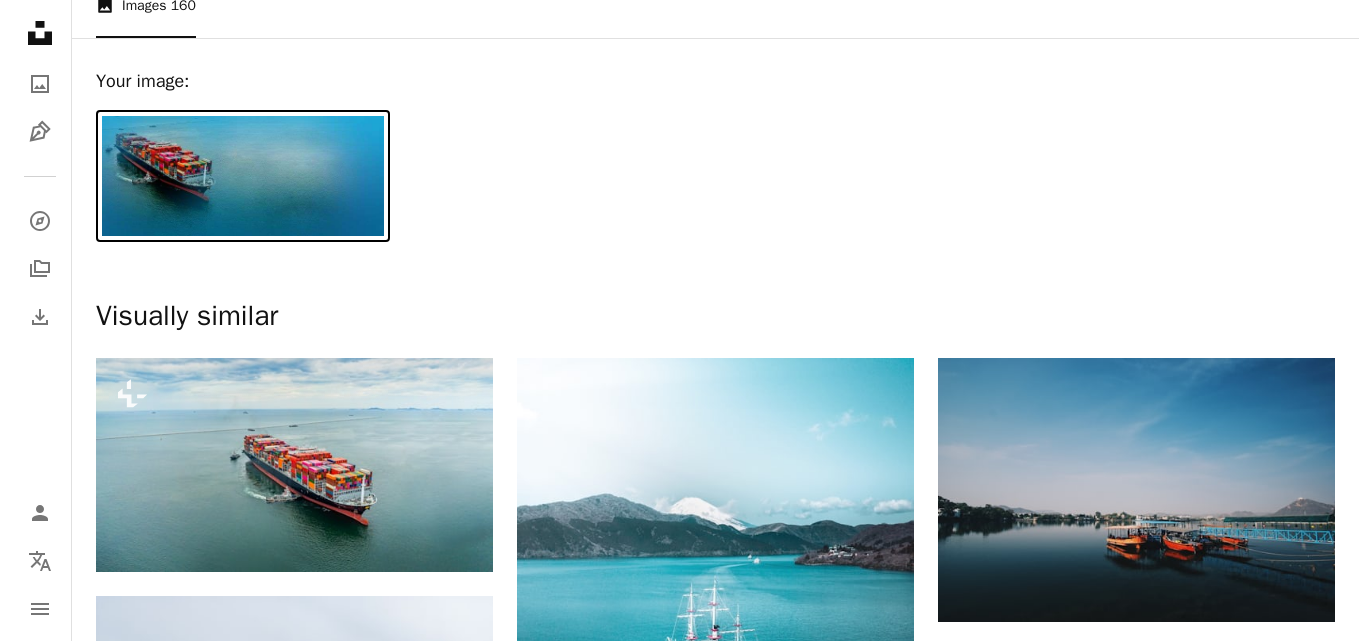 scroll, scrollTop: 100, scrollLeft: 0, axis: vertical 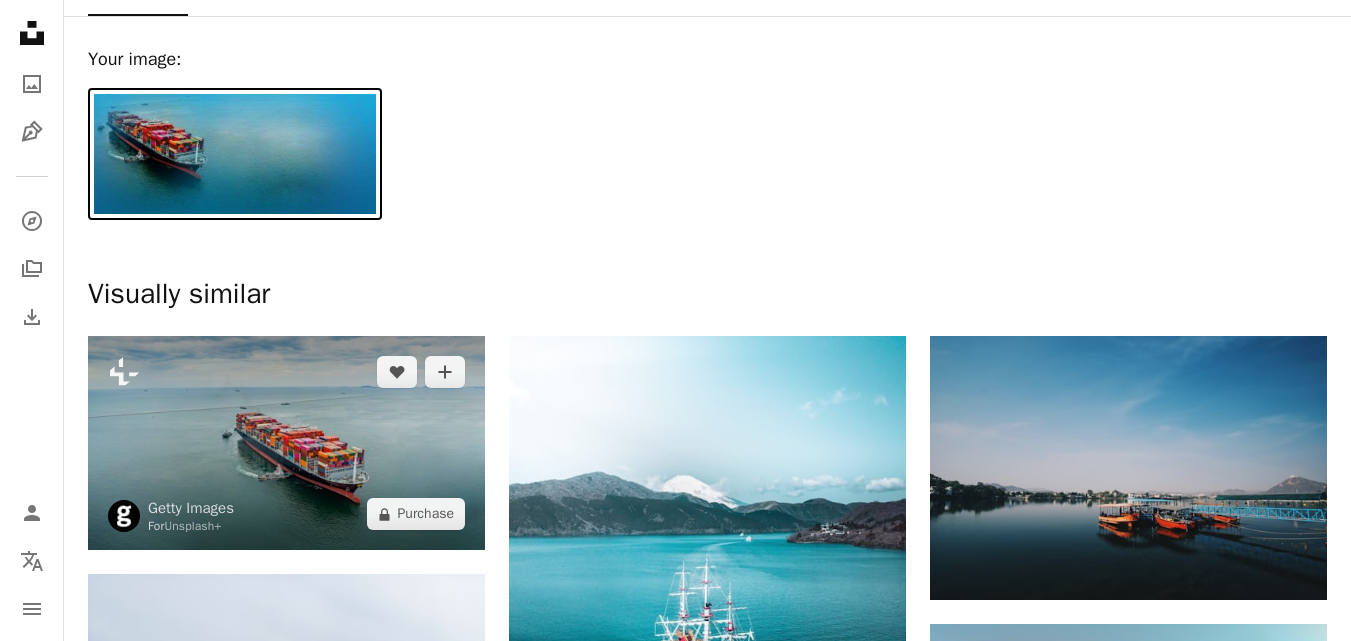 click at bounding box center [286, 443] 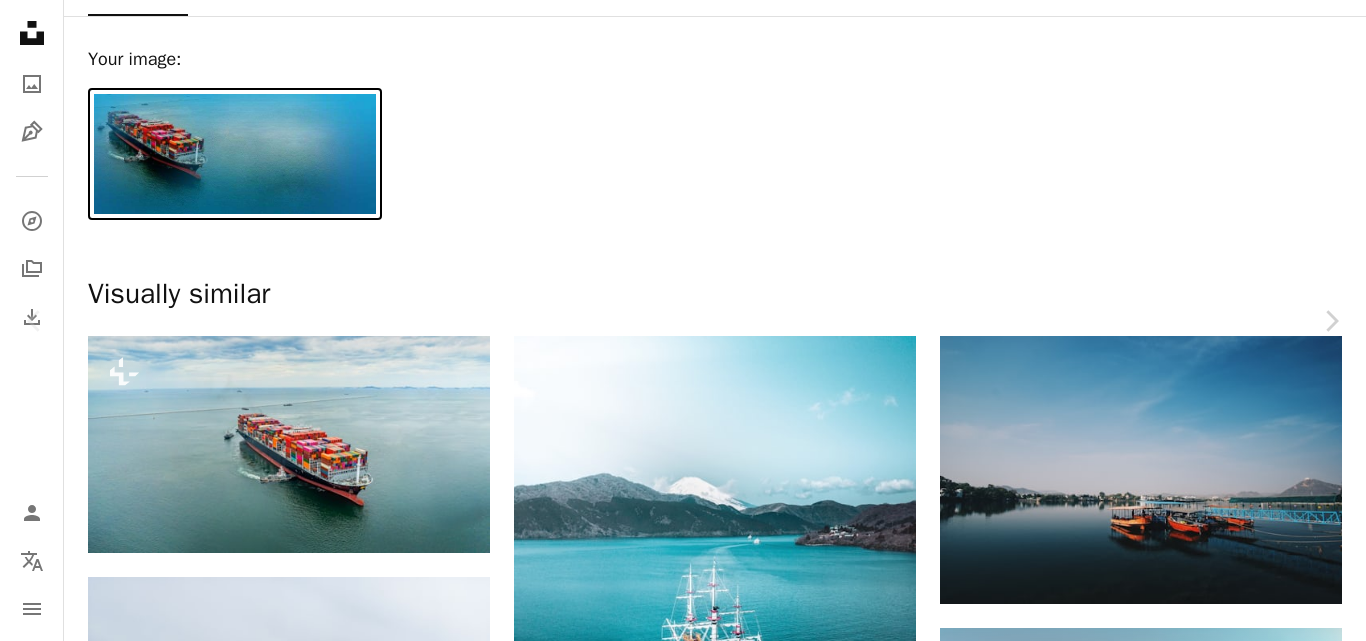 click at bounding box center (676, 5846) 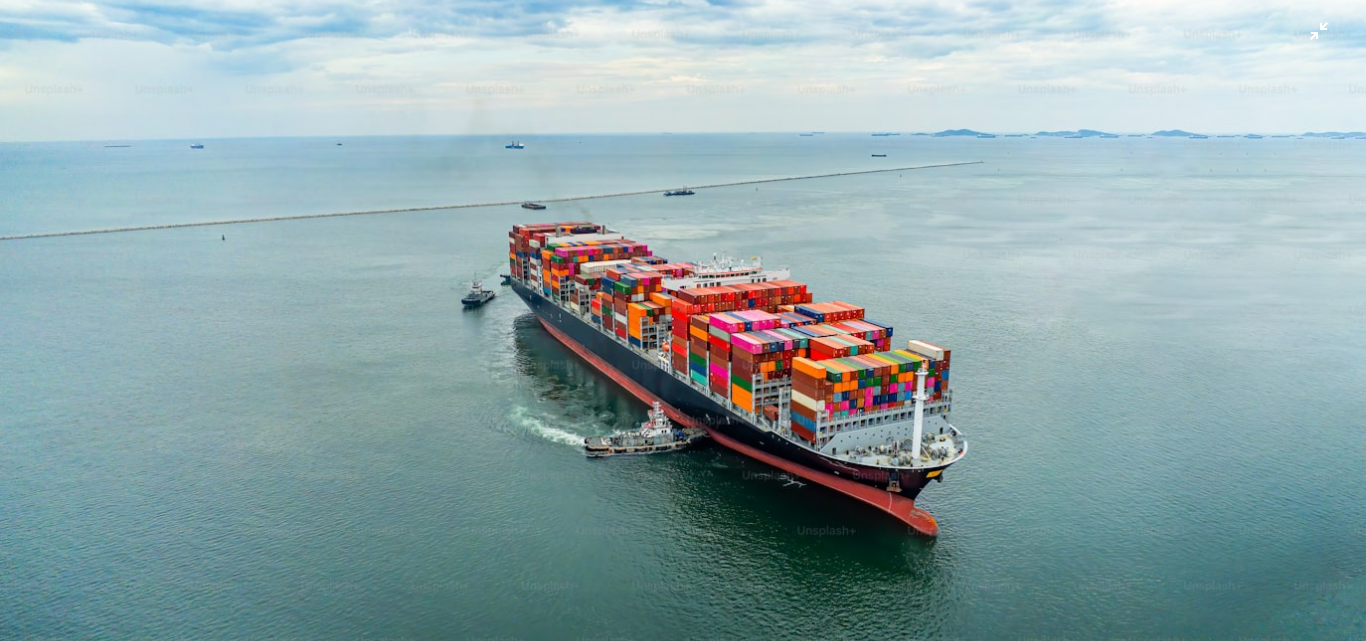 scroll, scrollTop: 79, scrollLeft: 0, axis: vertical 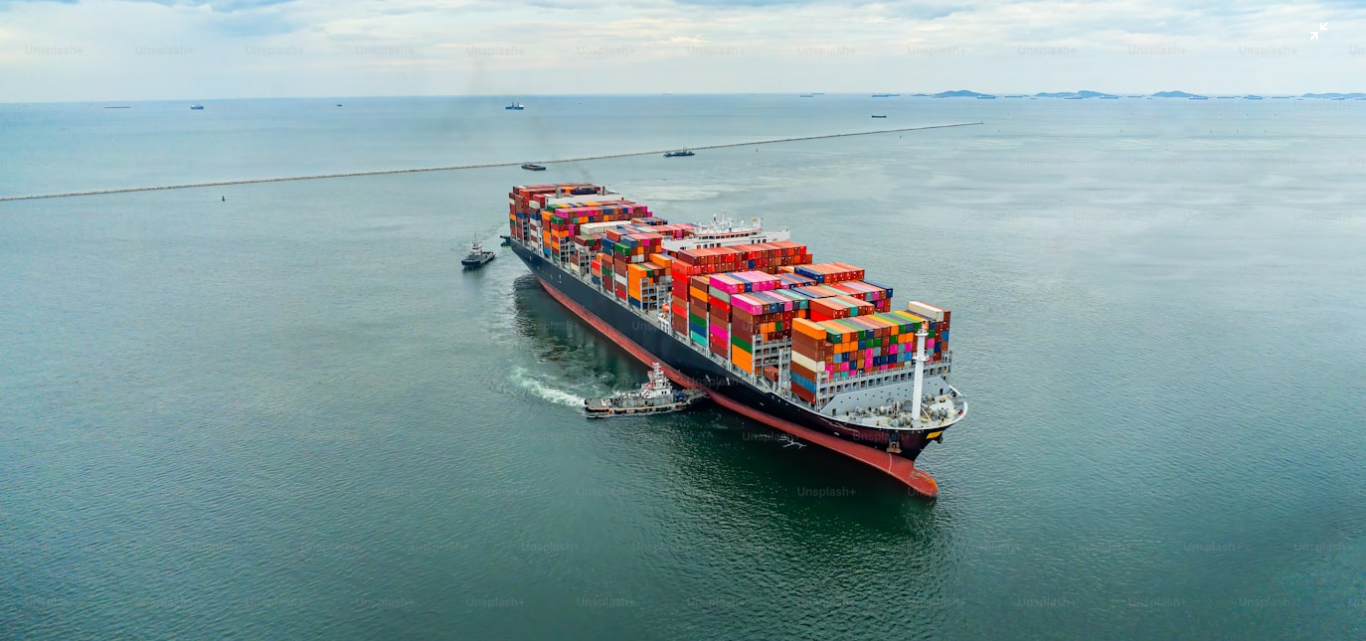 click at bounding box center (683, 289) 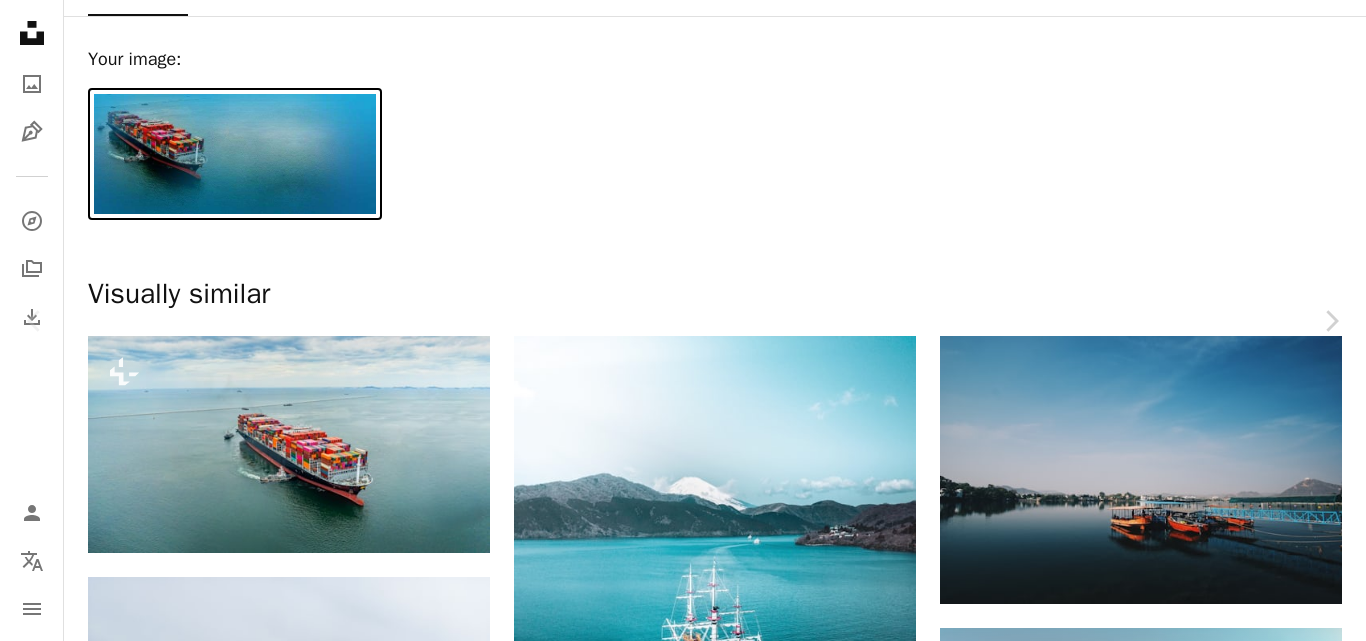 scroll, scrollTop: 1027, scrollLeft: 0, axis: vertical 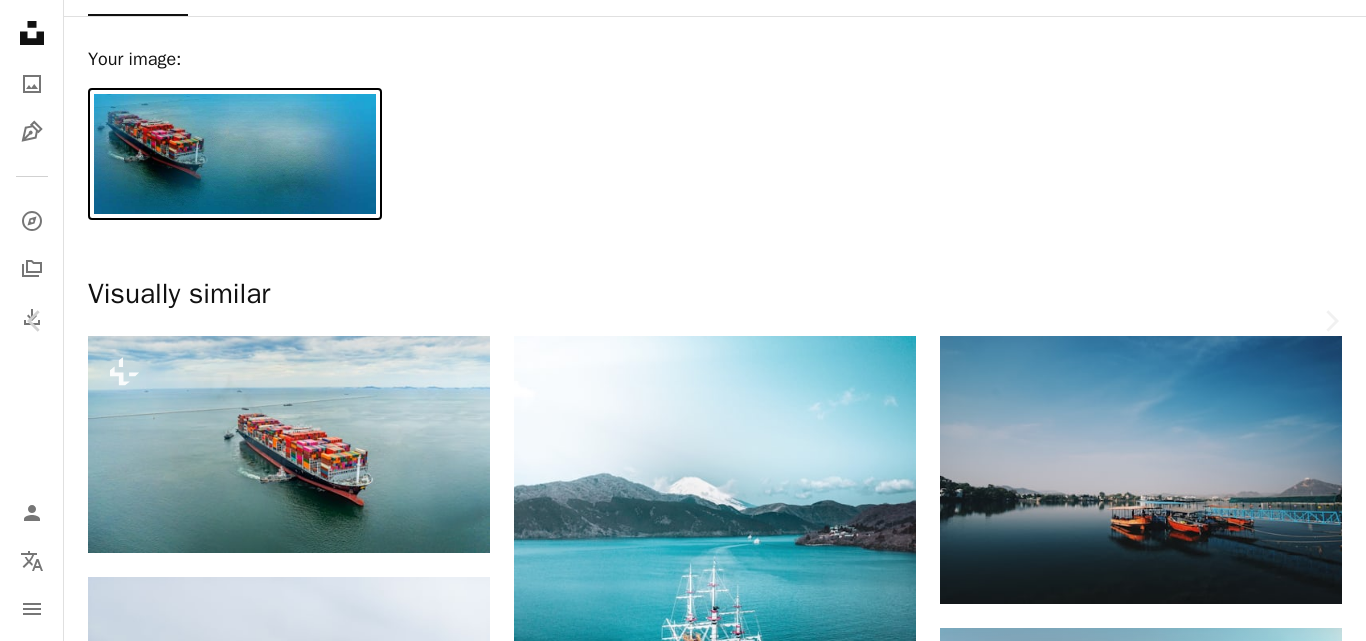 drag, startPoint x: 25, startPoint y: 25, endPoint x: 483, endPoint y: 294, distance: 531.1544 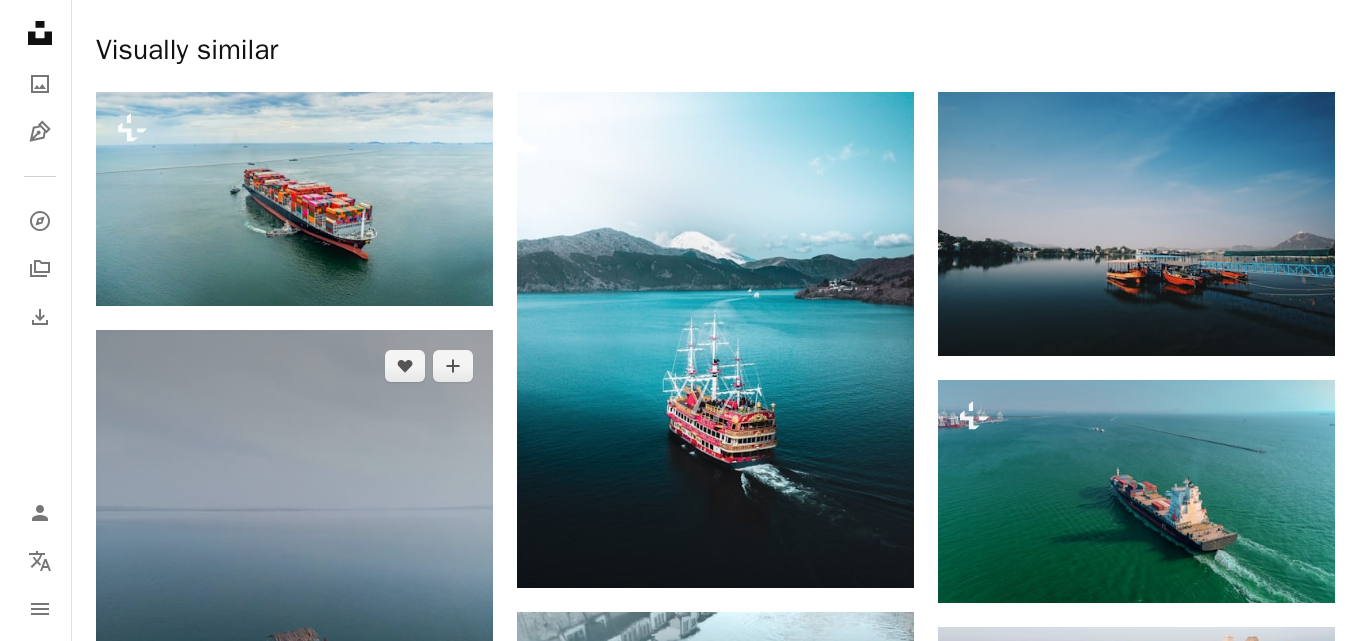 scroll, scrollTop: 400, scrollLeft: 0, axis: vertical 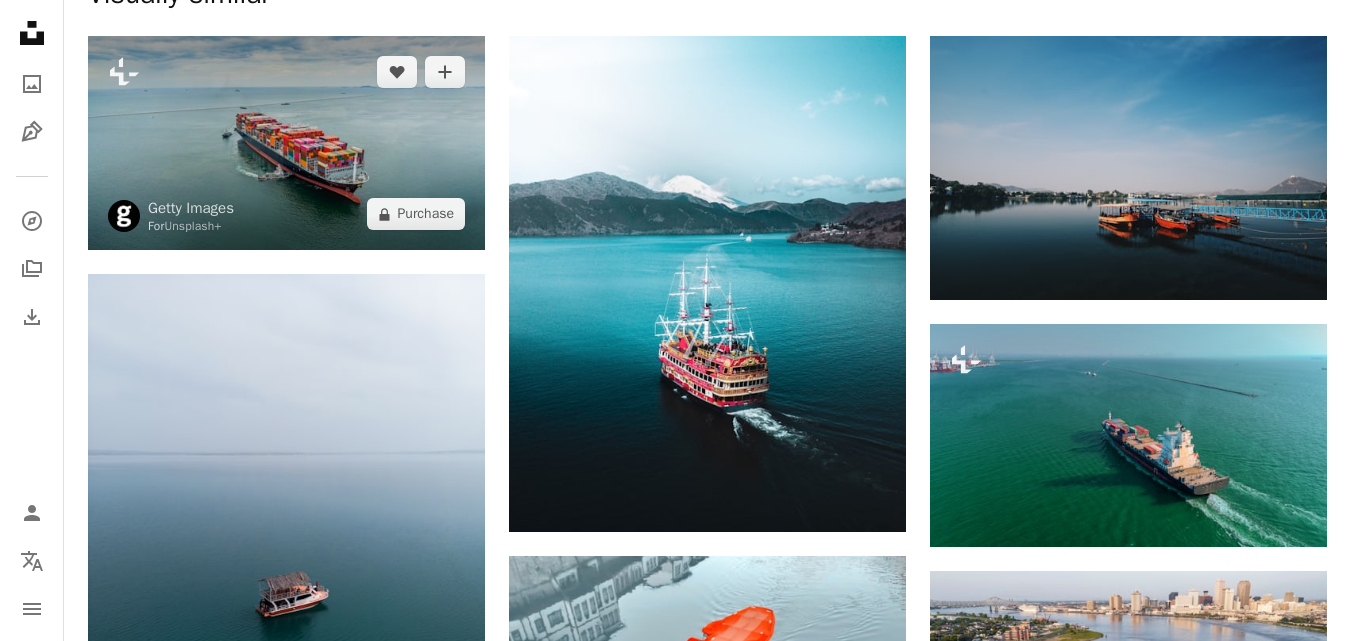 click at bounding box center (286, 143) 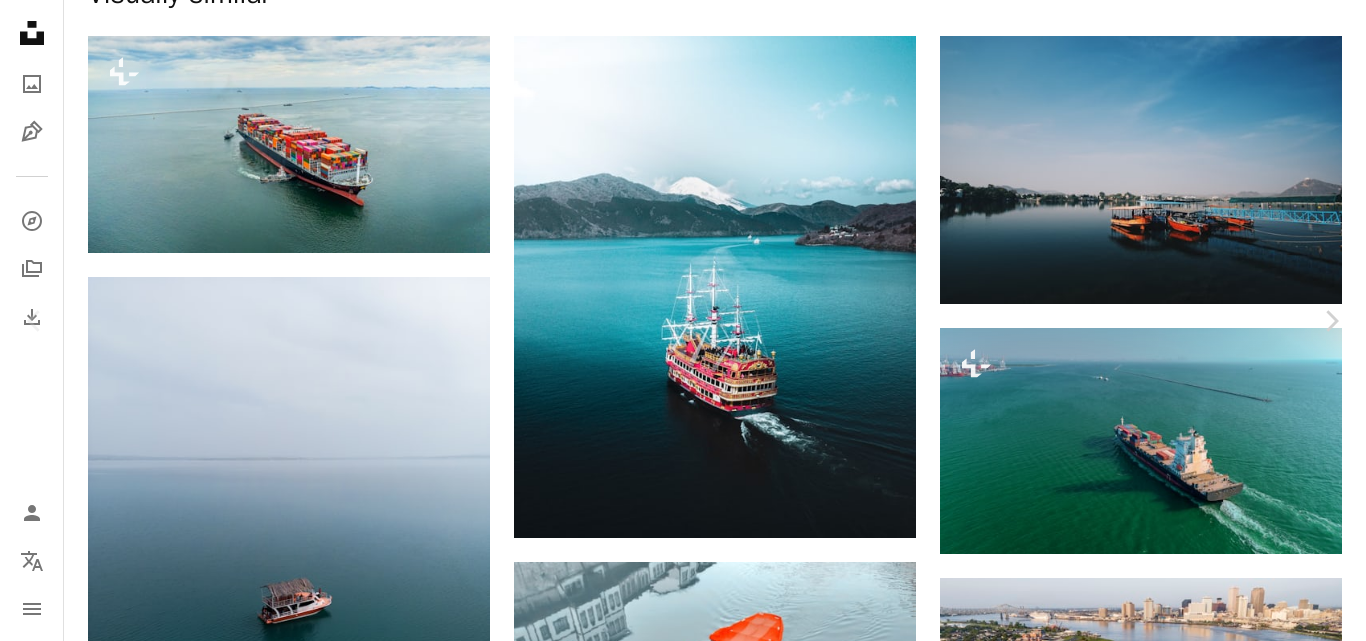 scroll, scrollTop: 200, scrollLeft: 0, axis: vertical 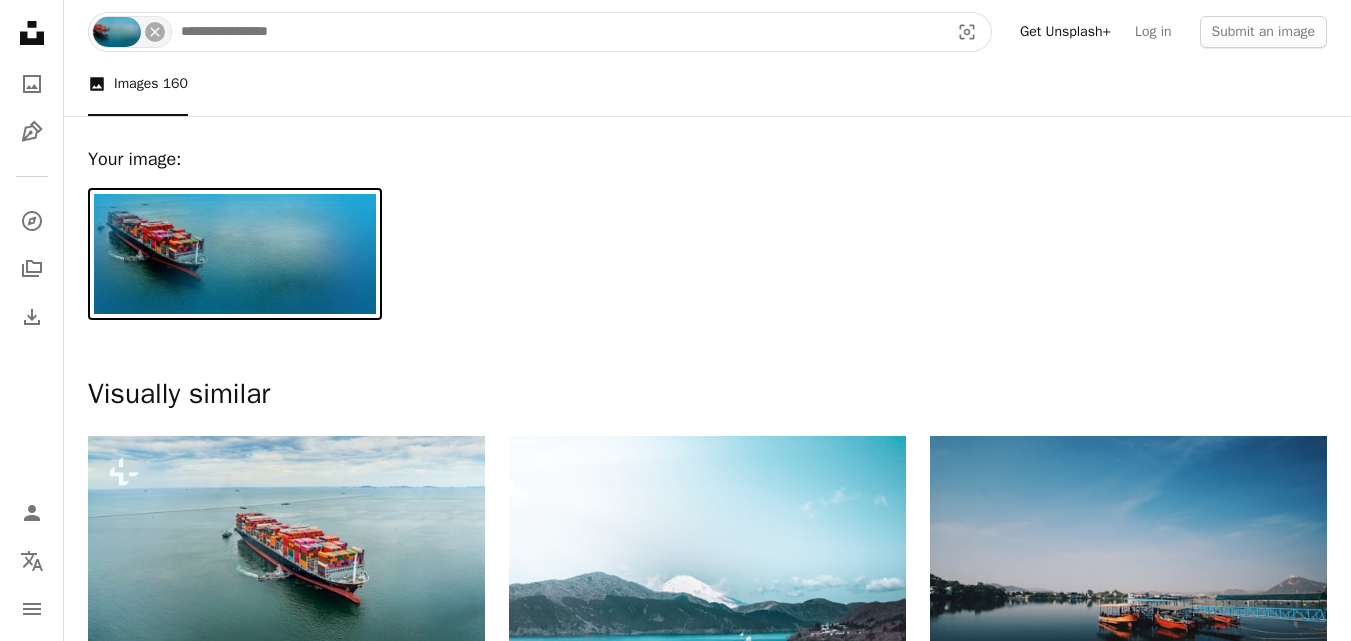 click at bounding box center (557, 32) 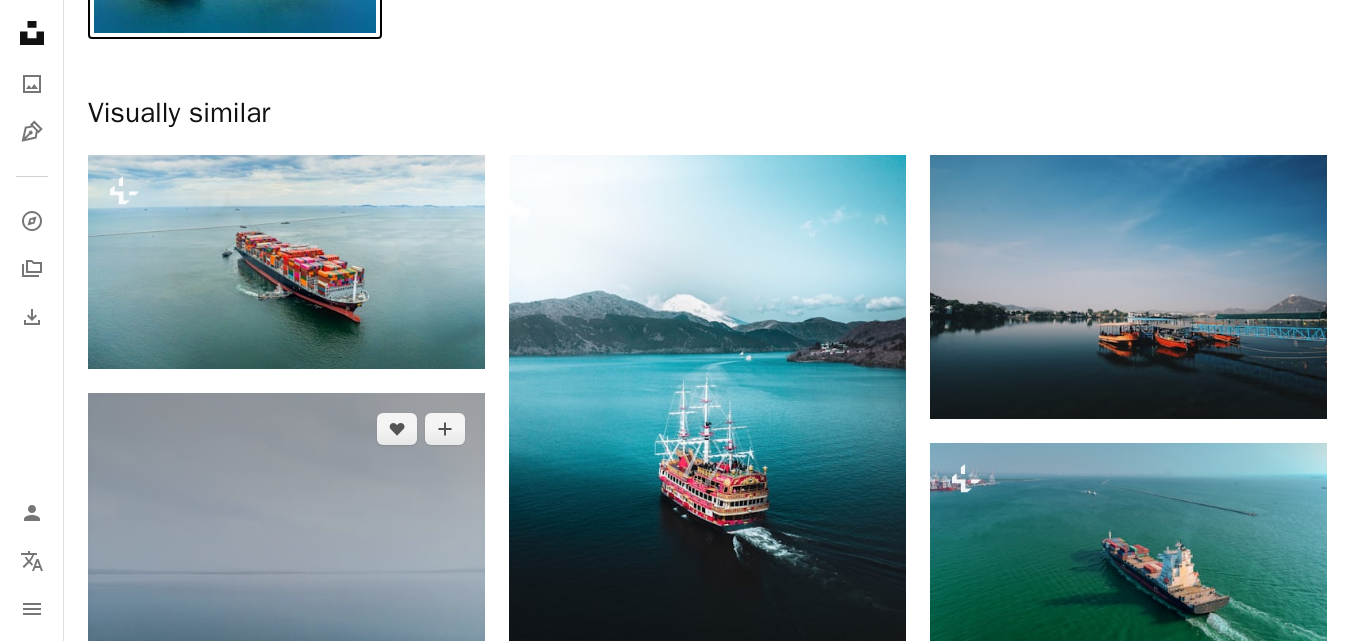 scroll, scrollTop: 300, scrollLeft: 0, axis: vertical 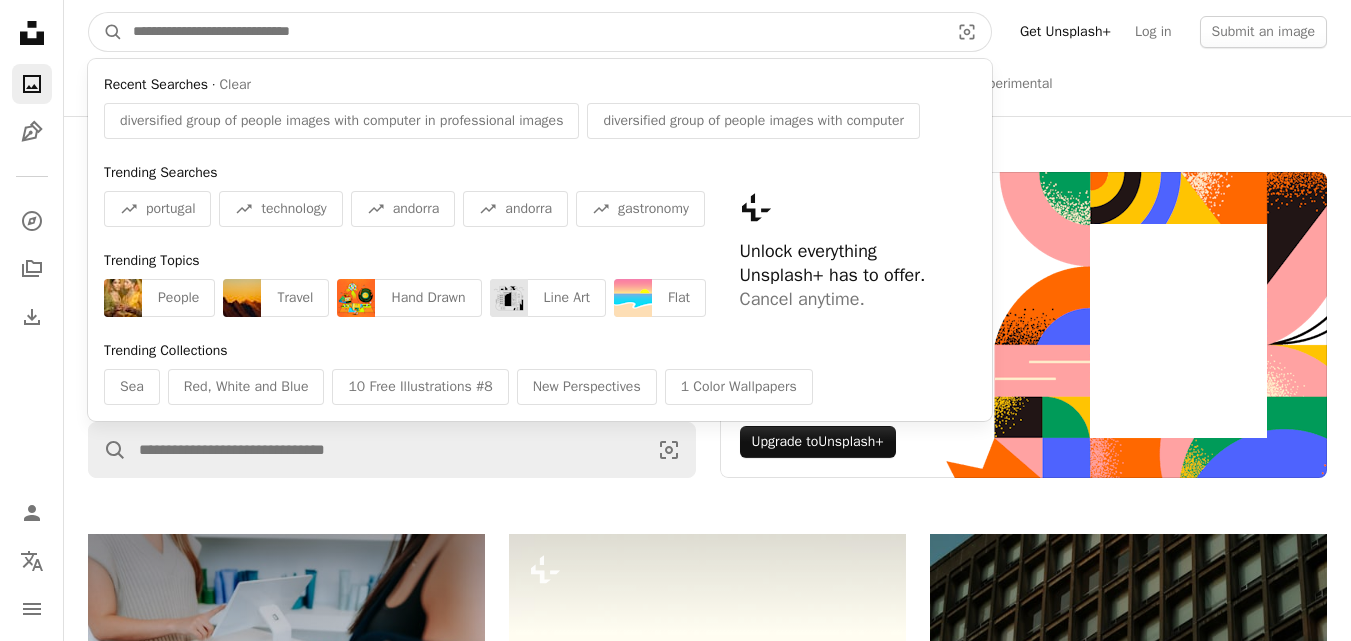 click at bounding box center [533, 32] 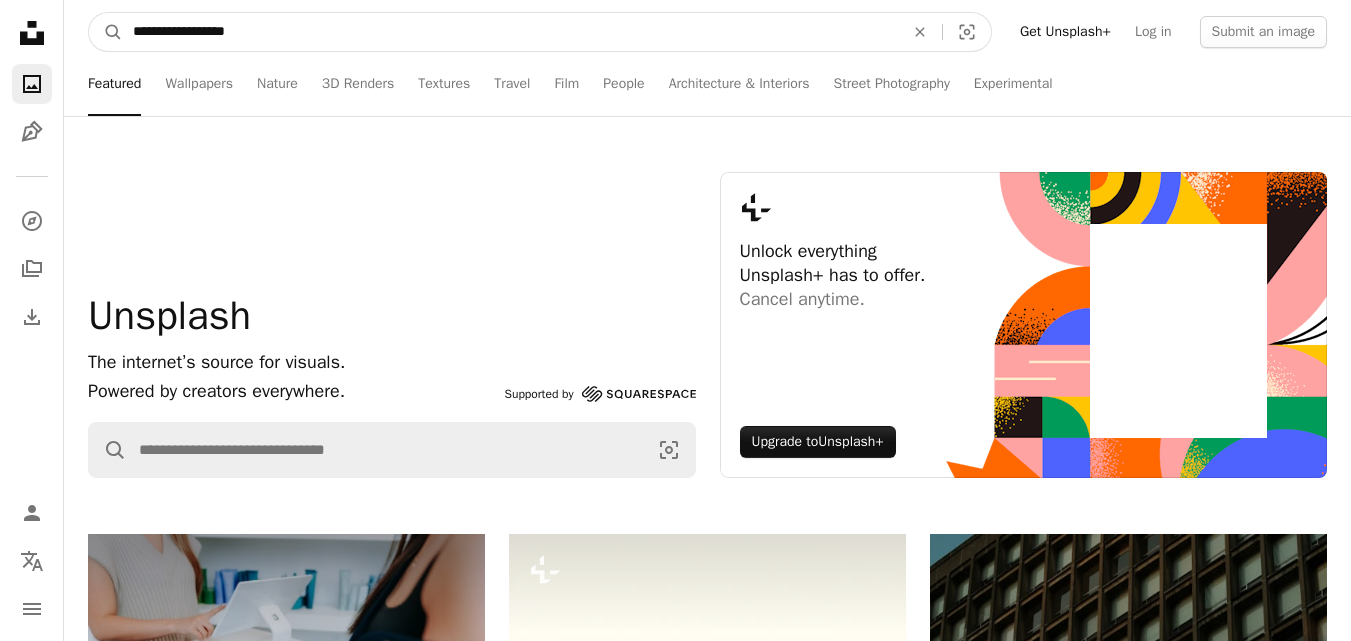 type on "**********" 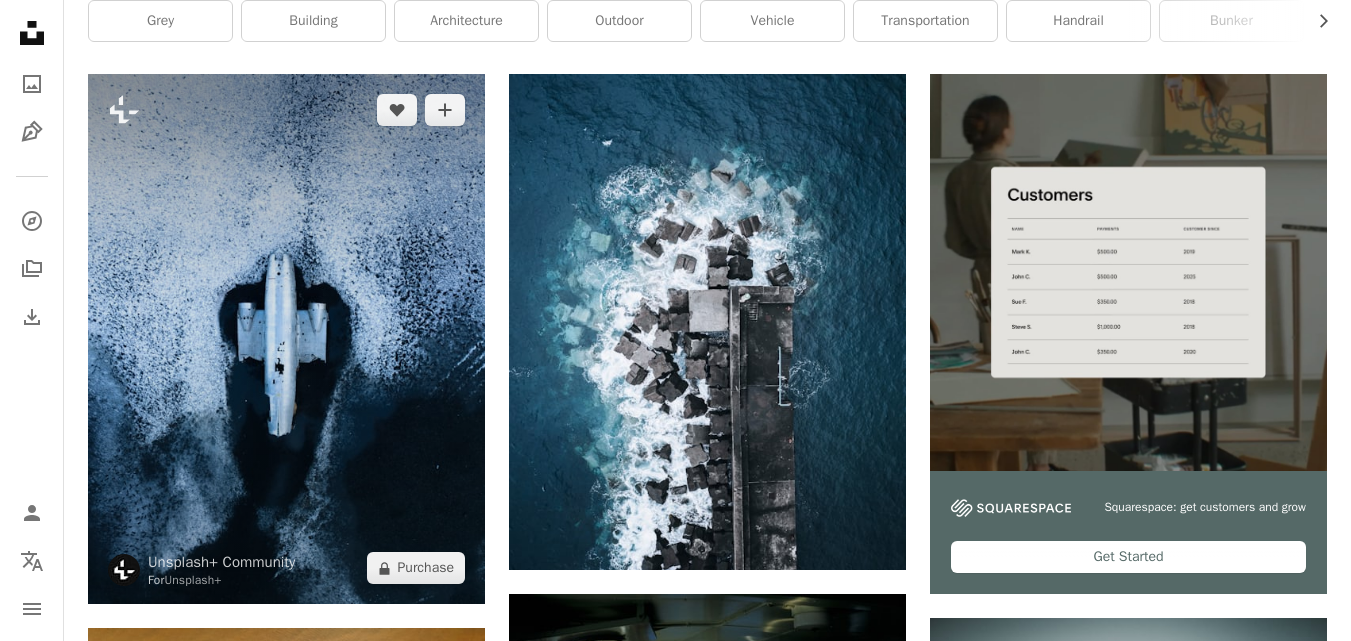 scroll, scrollTop: 0, scrollLeft: 0, axis: both 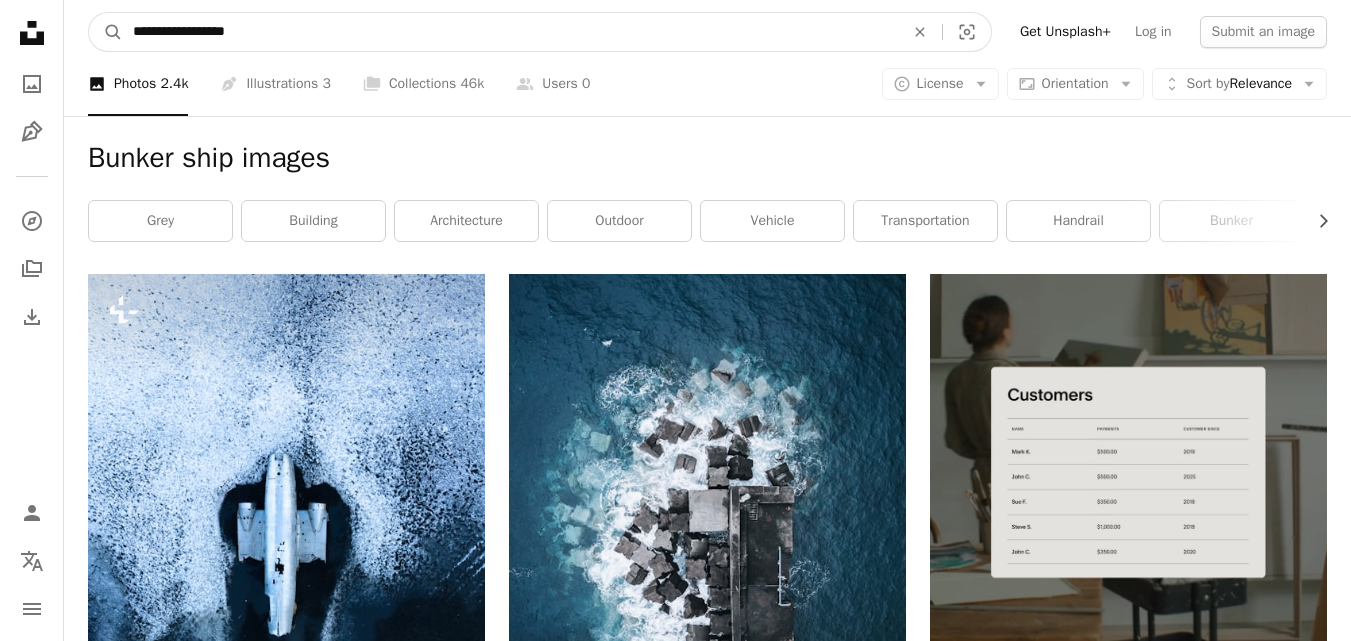 drag, startPoint x: 259, startPoint y: 28, endPoint x: 20, endPoint y: 23, distance: 239.05229 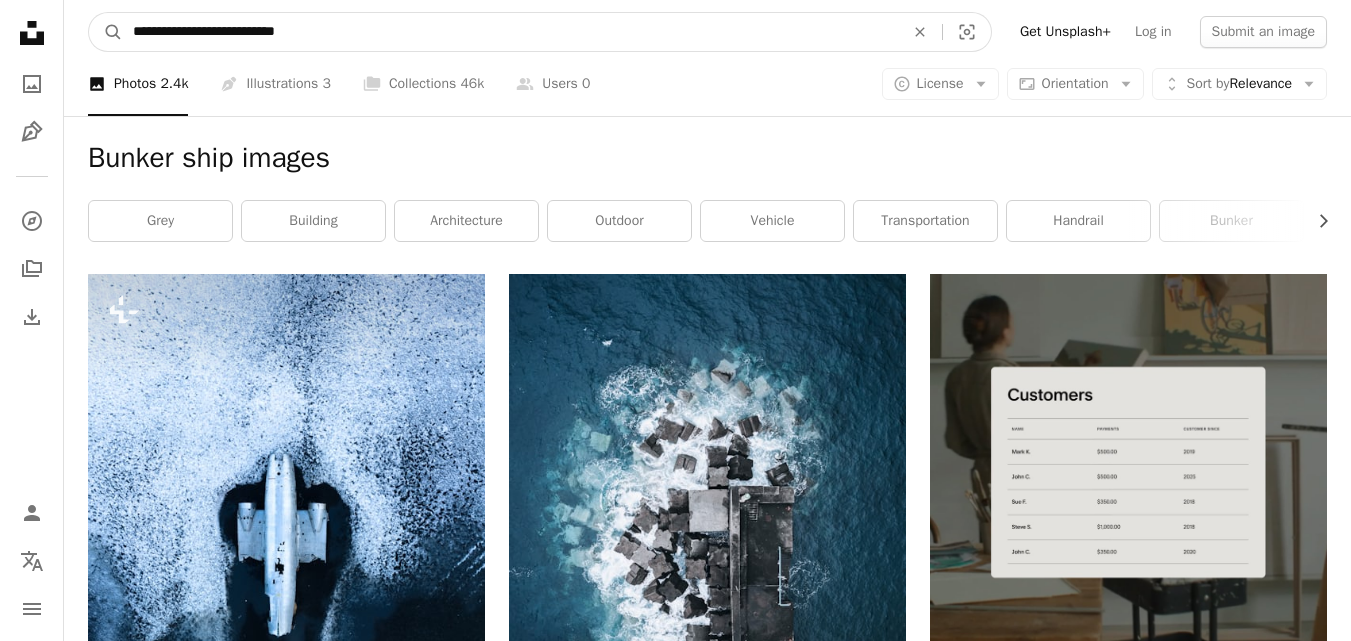 type on "**********" 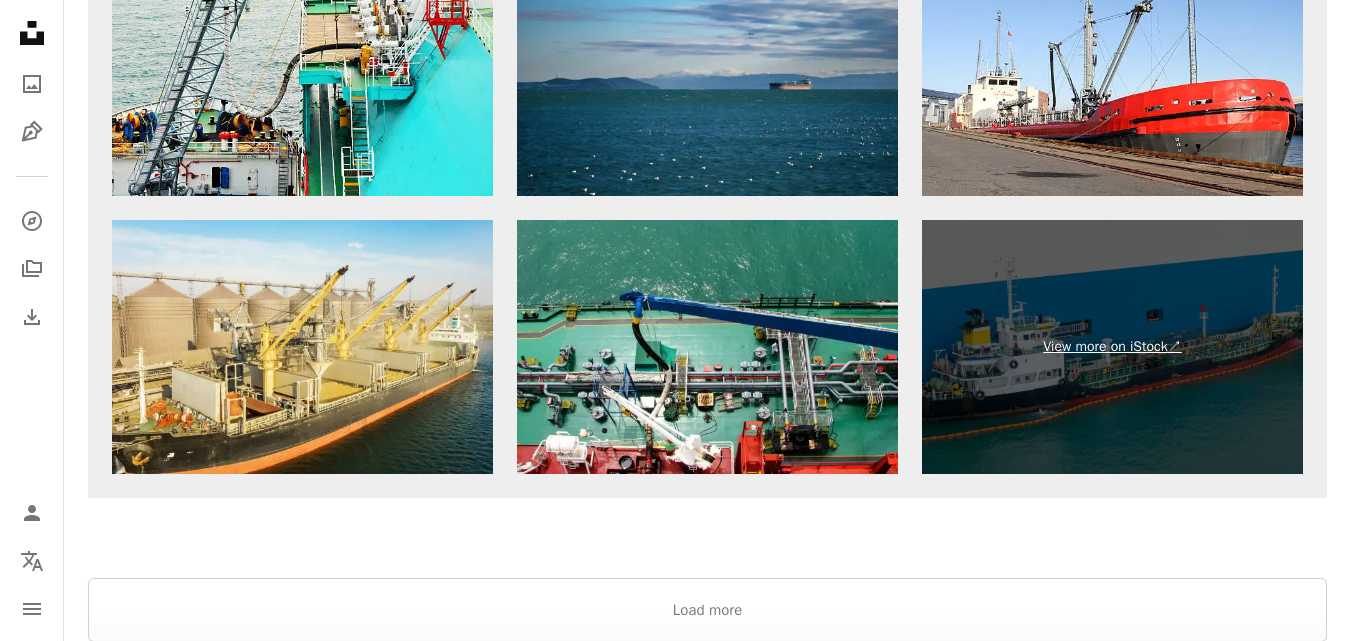 scroll, scrollTop: 3800, scrollLeft: 0, axis: vertical 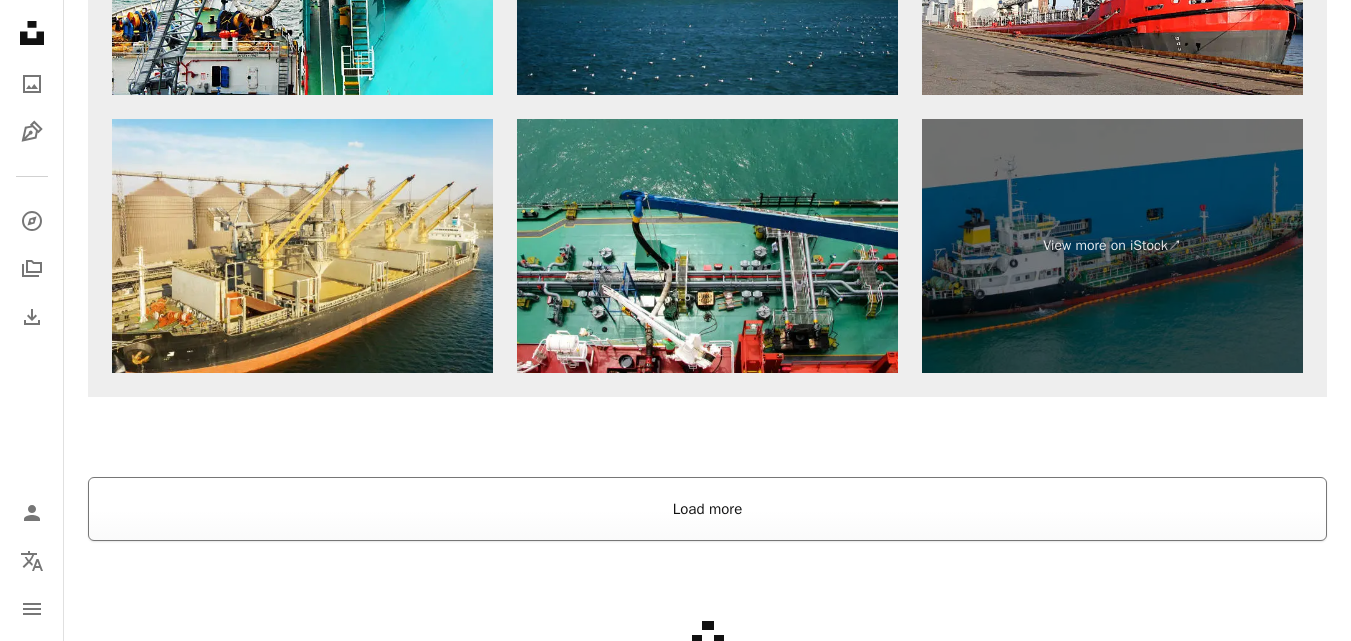 click on "Load more" at bounding box center [707, 509] 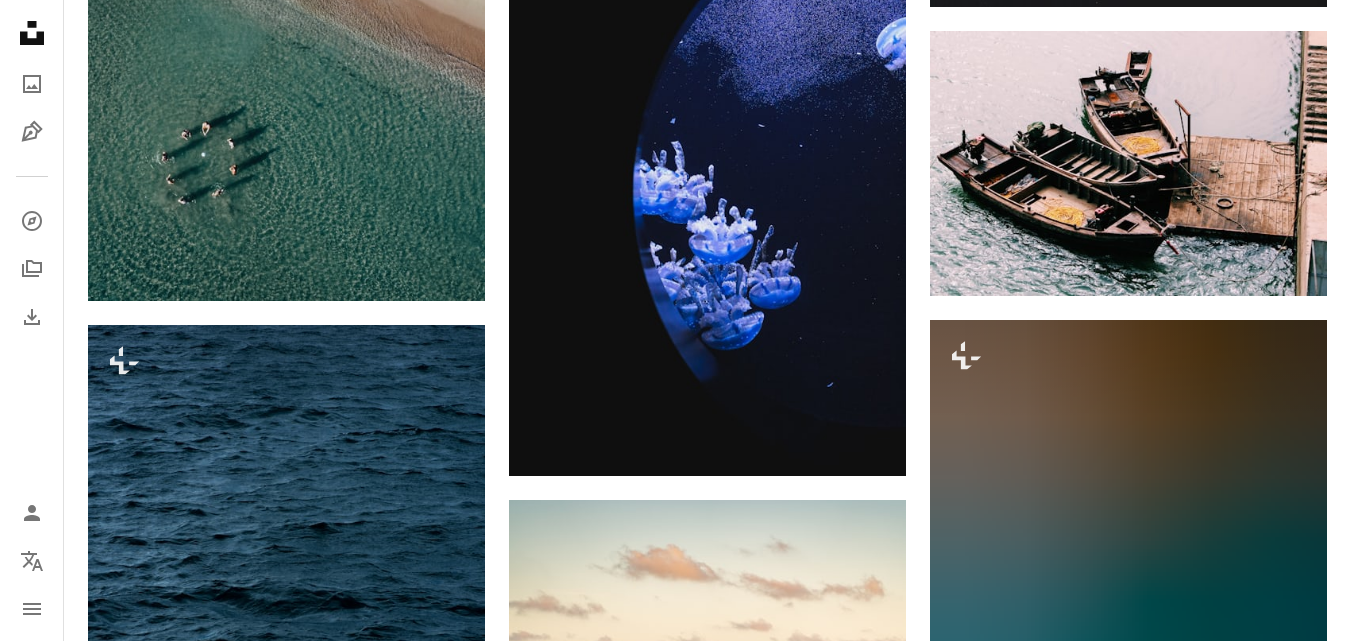 scroll, scrollTop: 11052, scrollLeft: 0, axis: vertical 